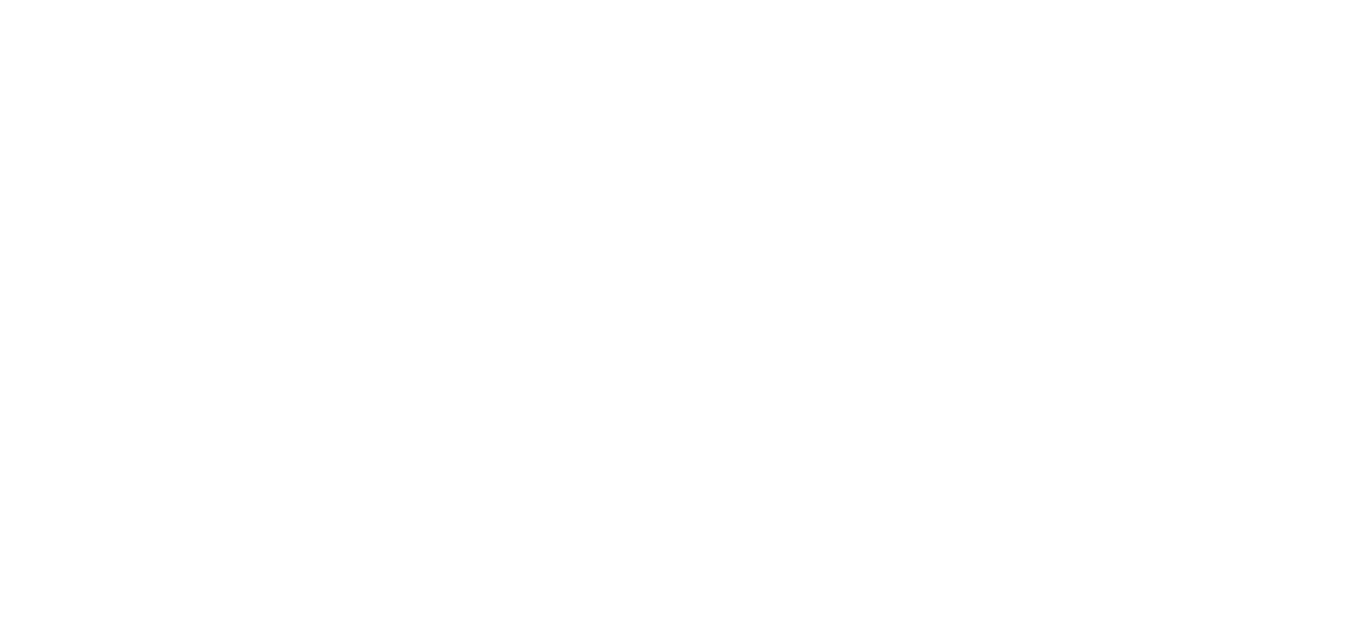 scroll, scrollTop: 0, scrollLeft: 0, axis: both 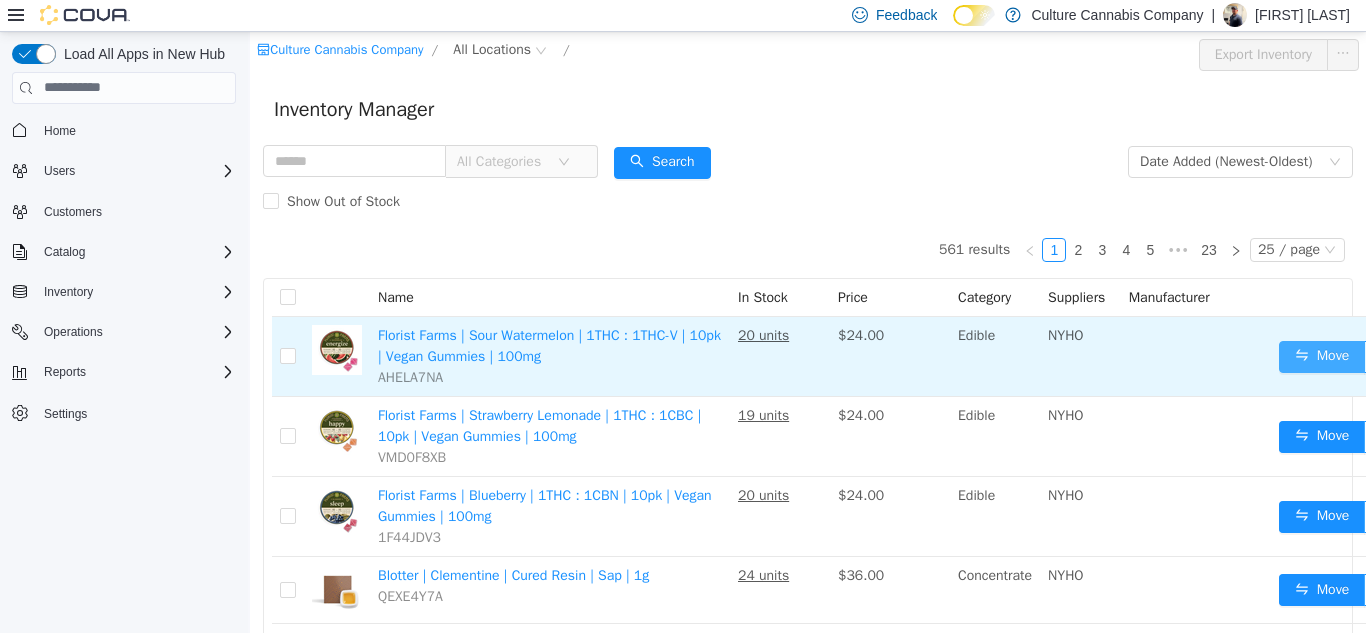 click on "Move" at bounding box center [1322, 356] 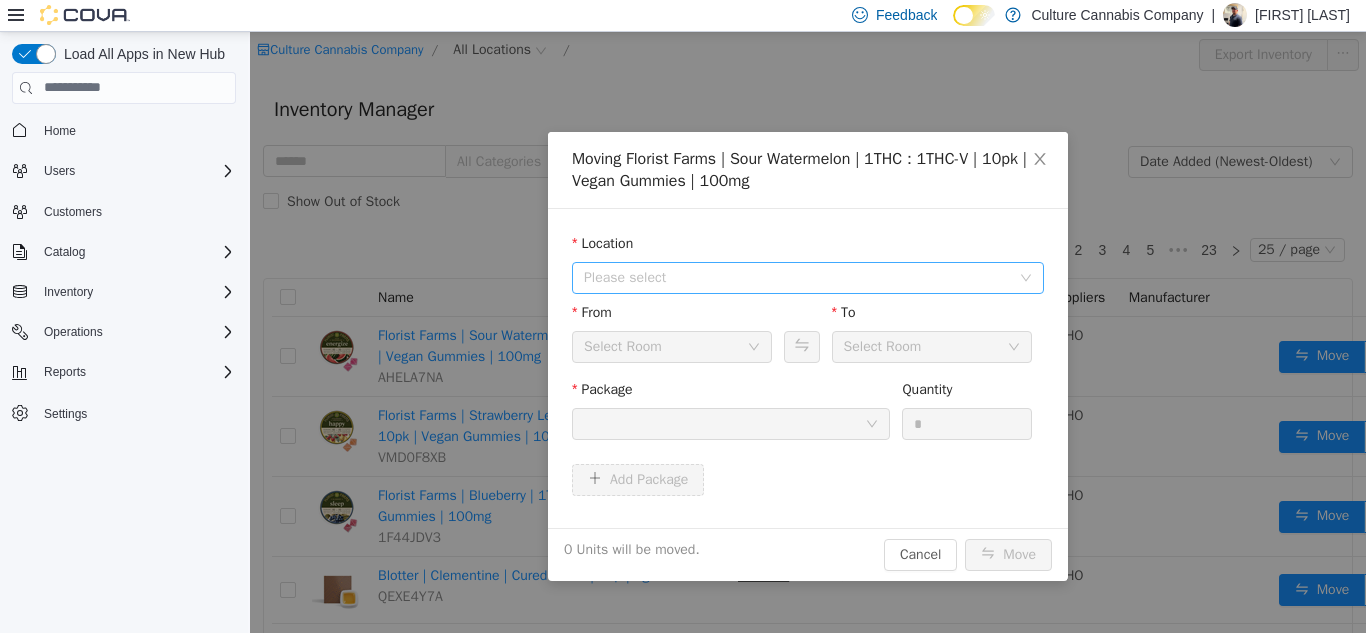 click on "Please select" at bounding box center [801, 277] 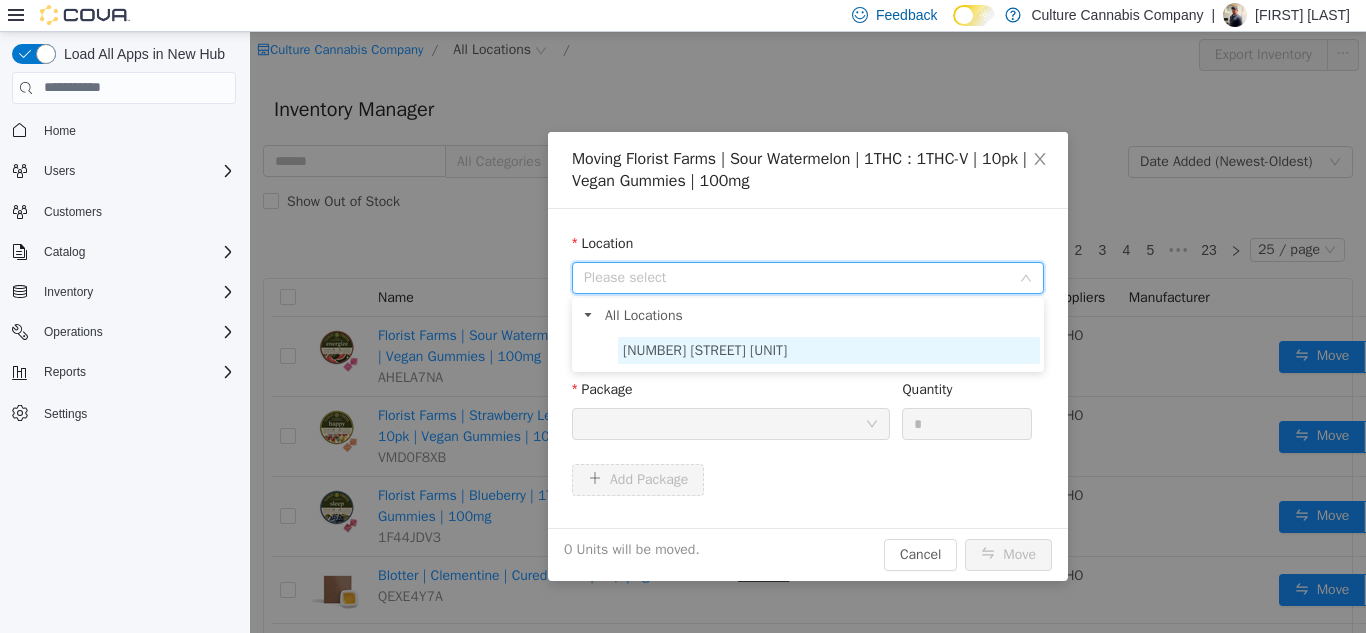 click on "[NUMBER] [STREET] [UNIT]" at bounding box center [705, 349] 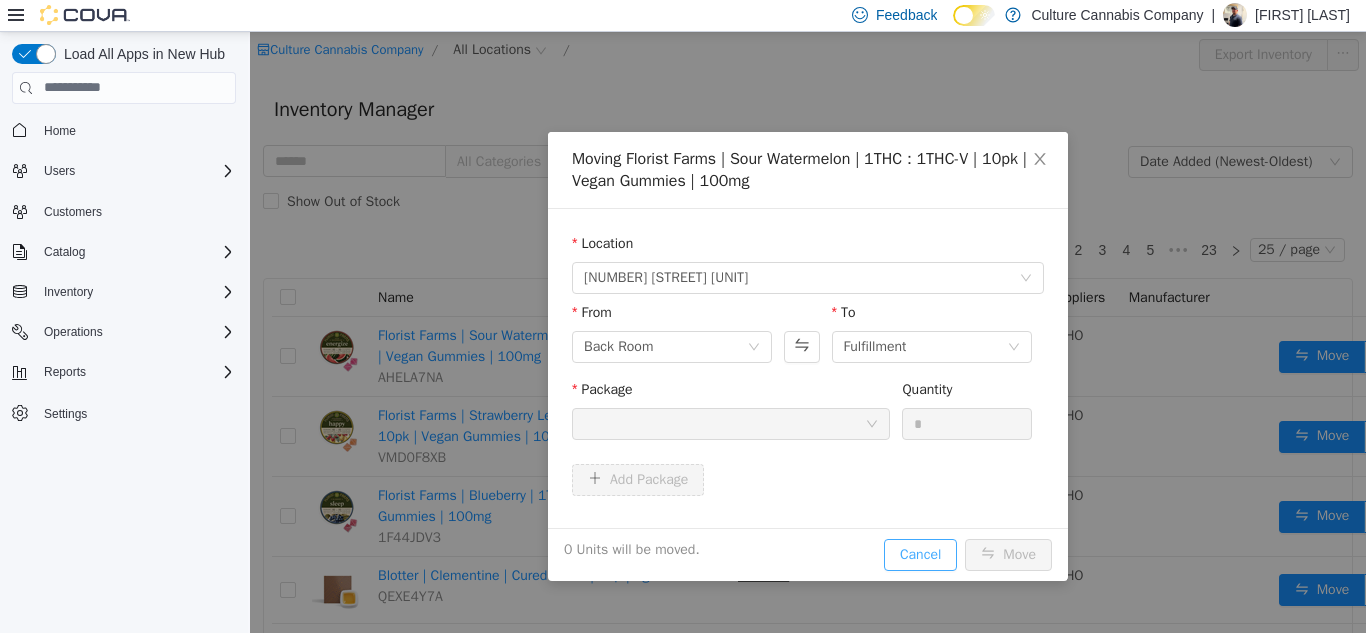 click on "Cancel" at bounding box center [920, 554] 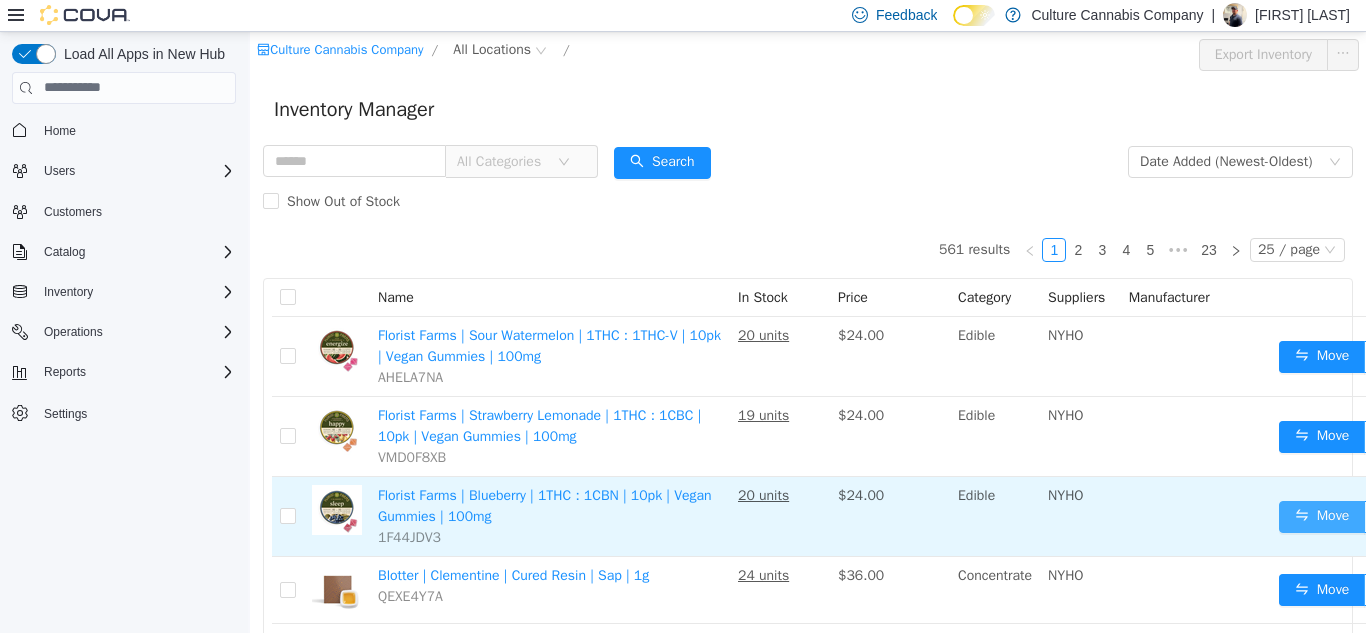 click on "Move" at bounding box center [1322, 516] 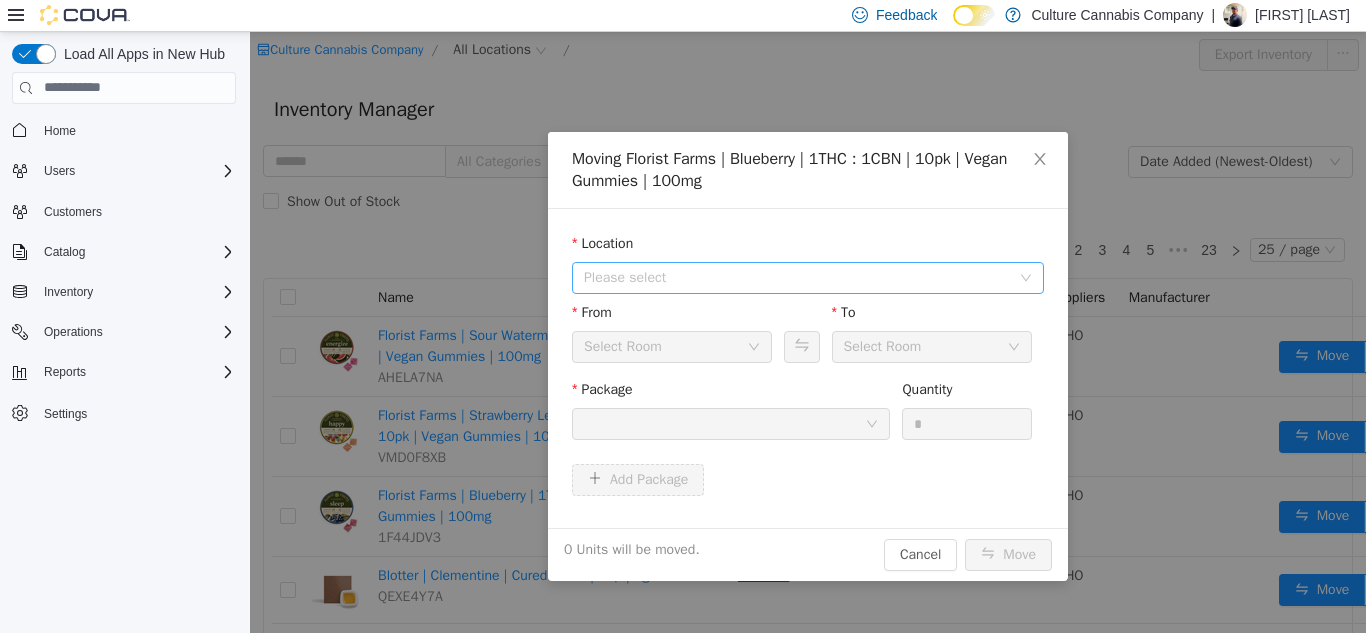 click on "Please select" at bounding box center [801, 277] 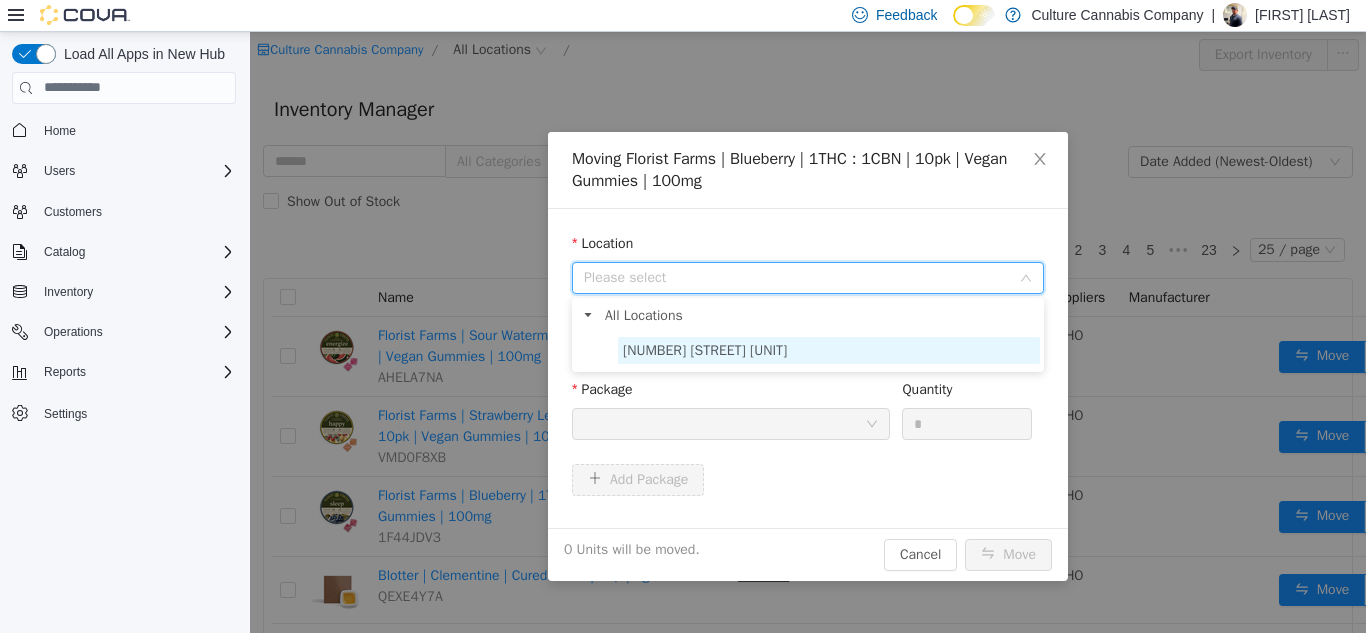 click on "[NUMBER] [STREET] [UNIT]" at bounding box center [829, 349] 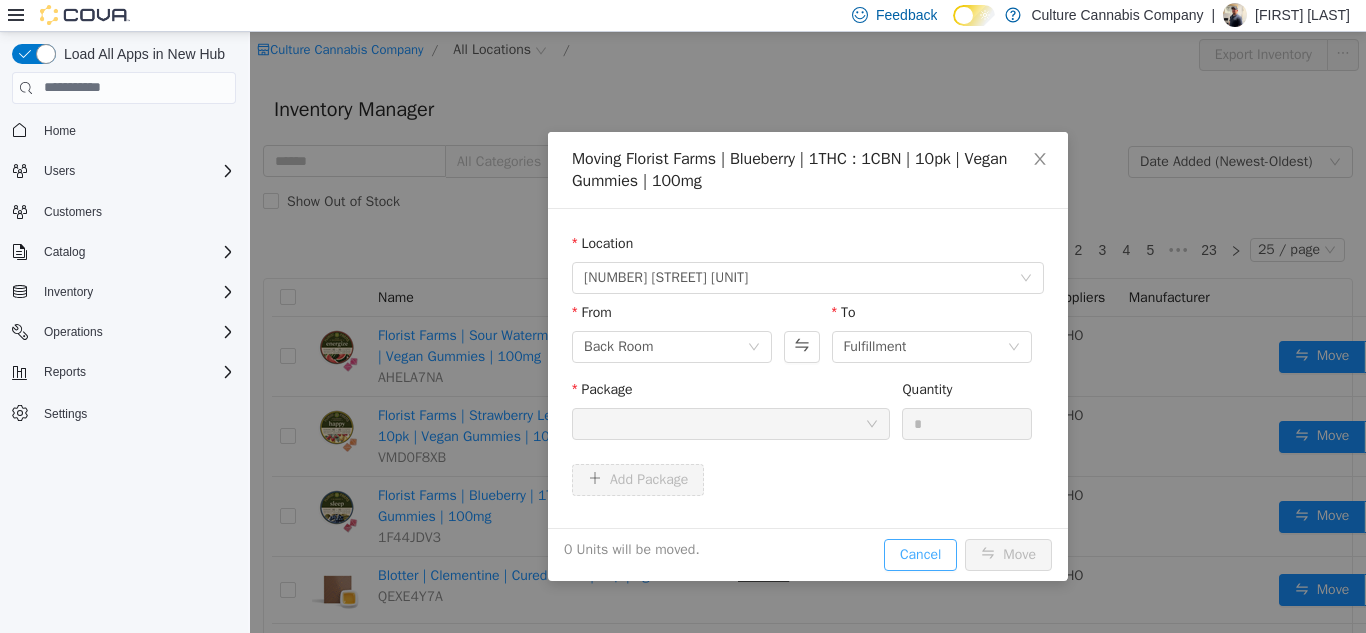 click on "Cancel" at bounding box center [920, 554] 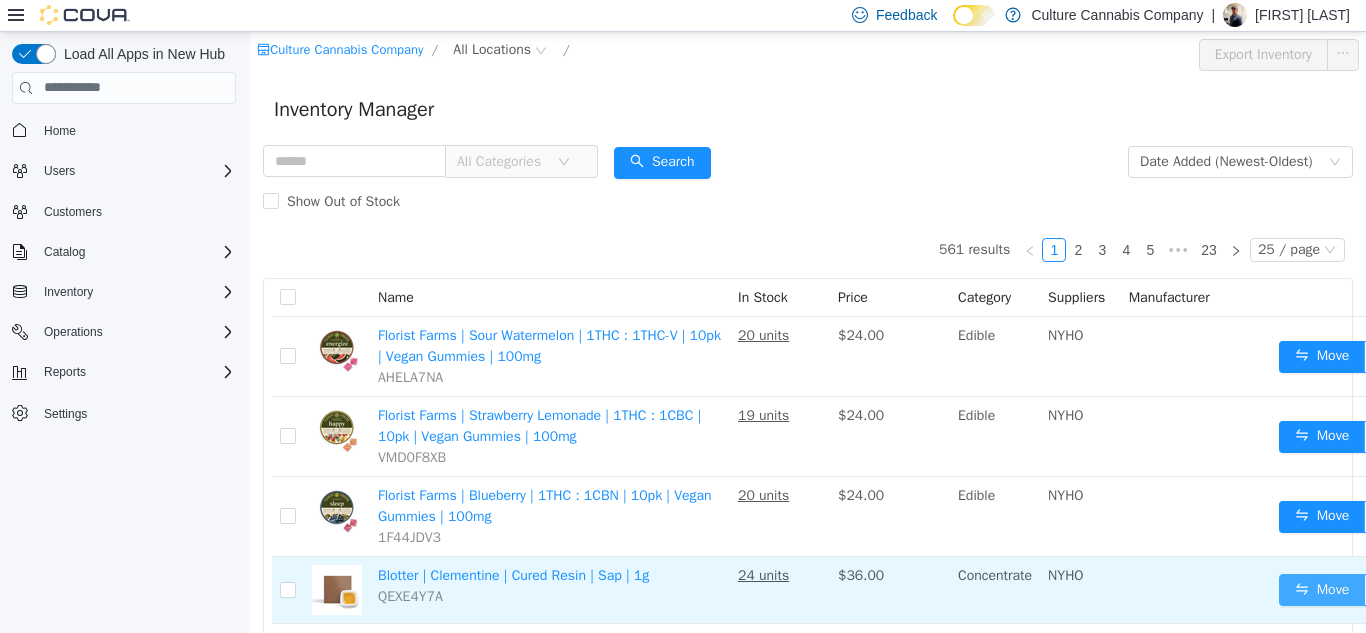click on "Move" at bounding box center (1322, 589) 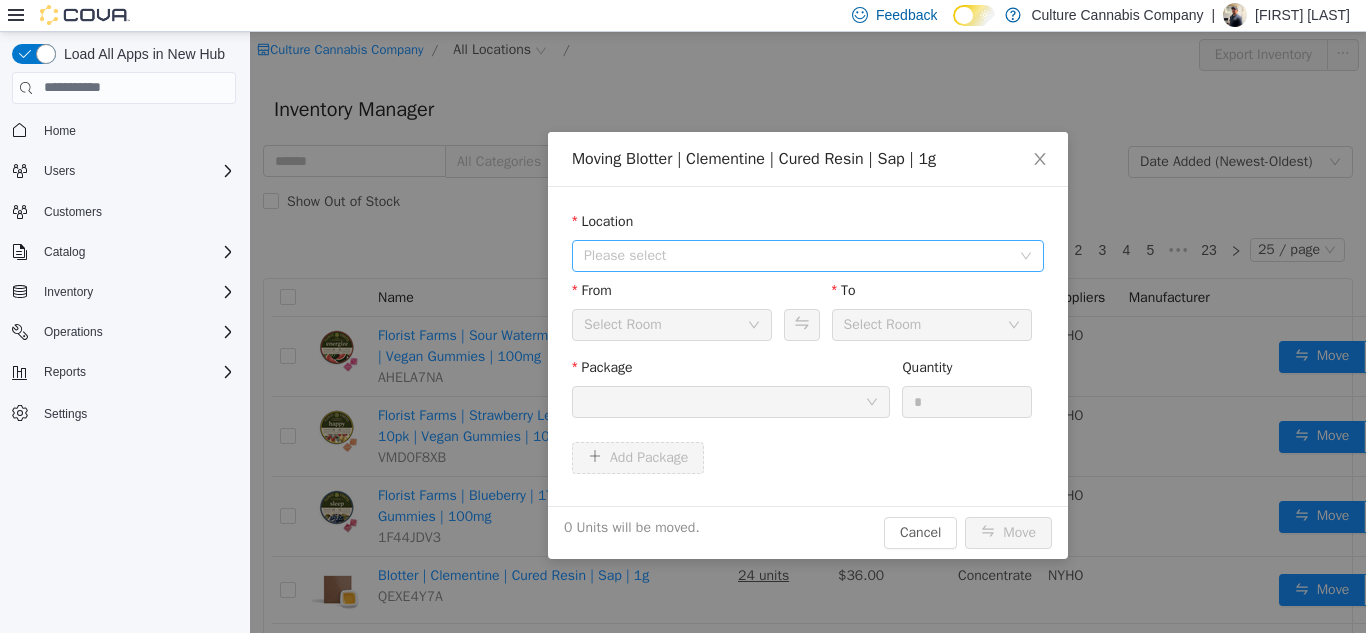 click on "Please select" at bounding box center [797, 255] 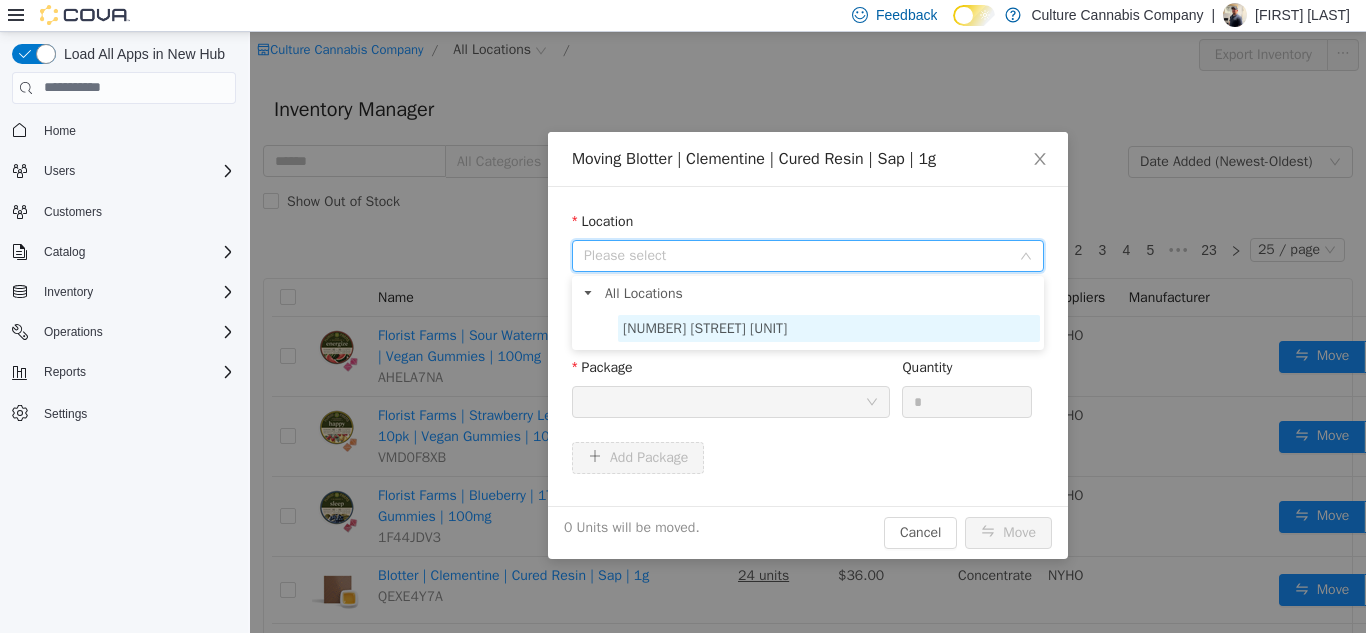 click on "[NUMBER] [STREET] [UNIT]" at bounding box center (829, 327) 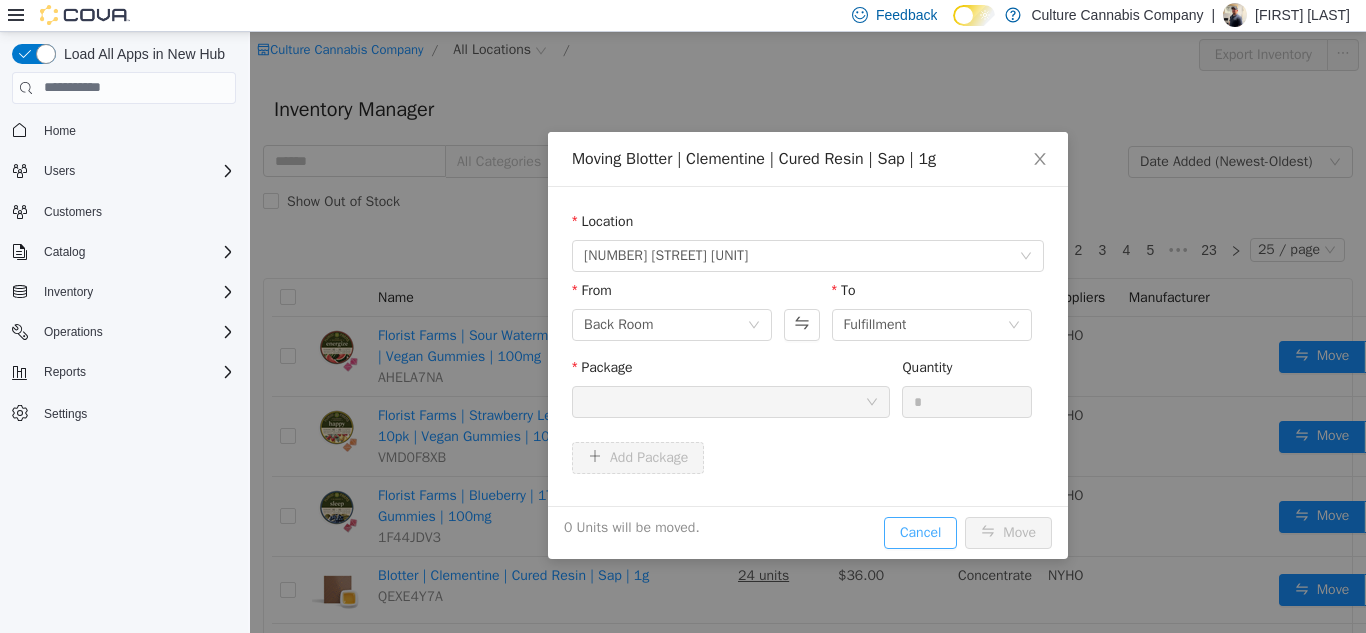 click on "Cancel" at bounding box center (920, 532) 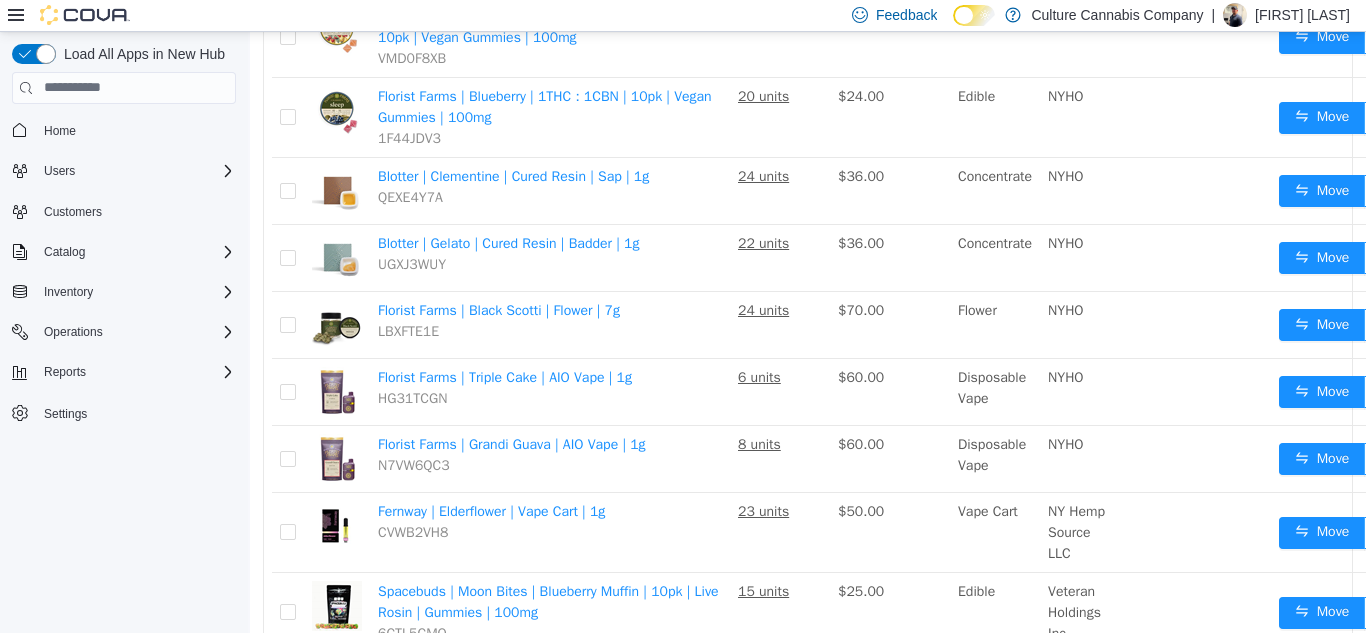 scroll, scrollTop: 400, scrollLeft: 0, axis: vertical 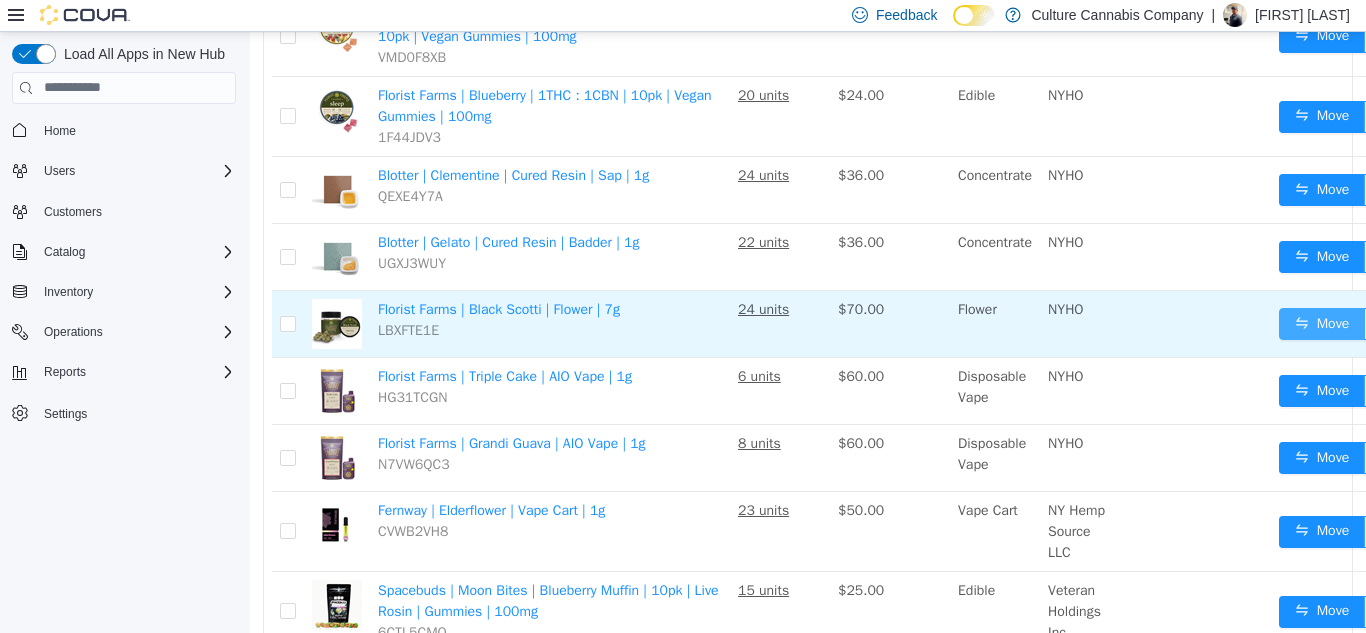 click on "Move" at bounding box center [1322, 323] 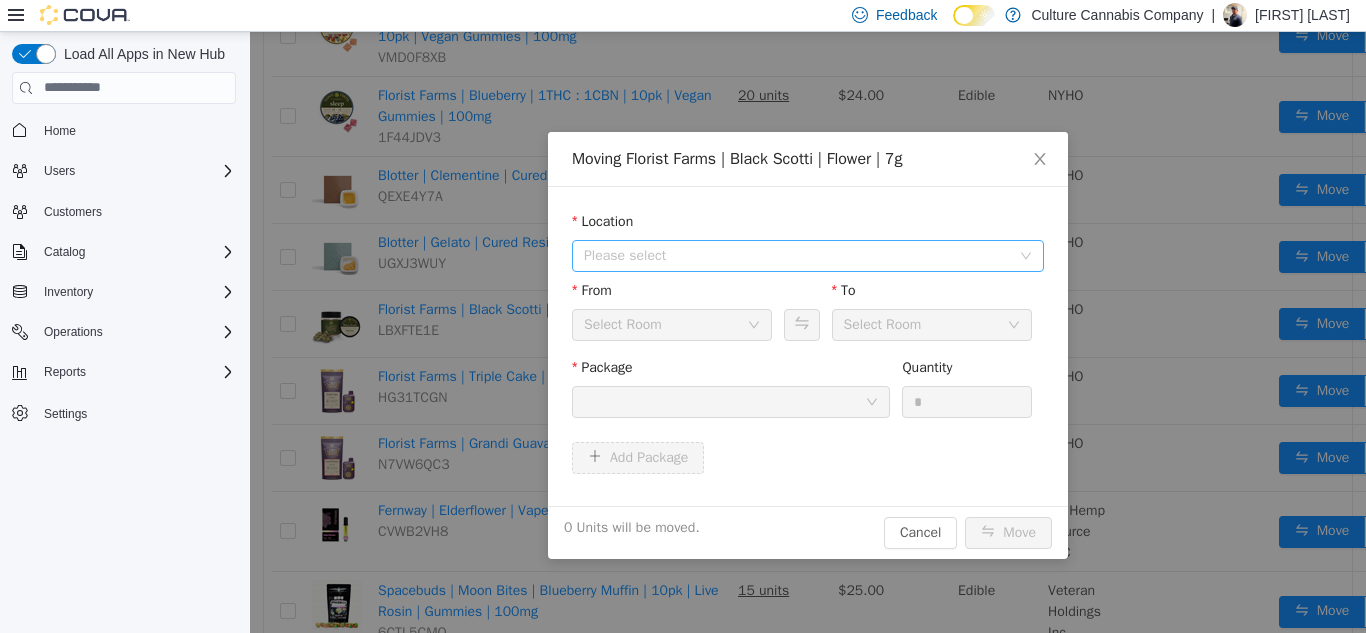 click on "Please select" at bounding box center [797, 255] 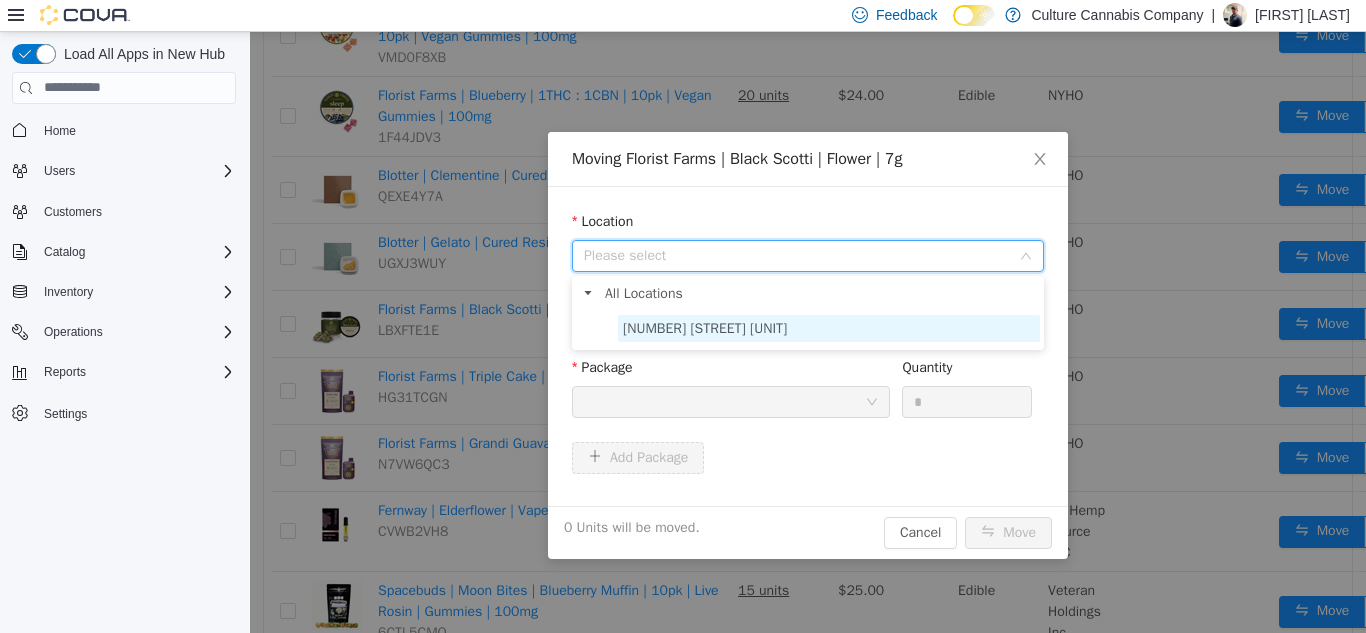 click on "[NUMBER] [STREET] [UNIT]" at bounding box center [705, 327] 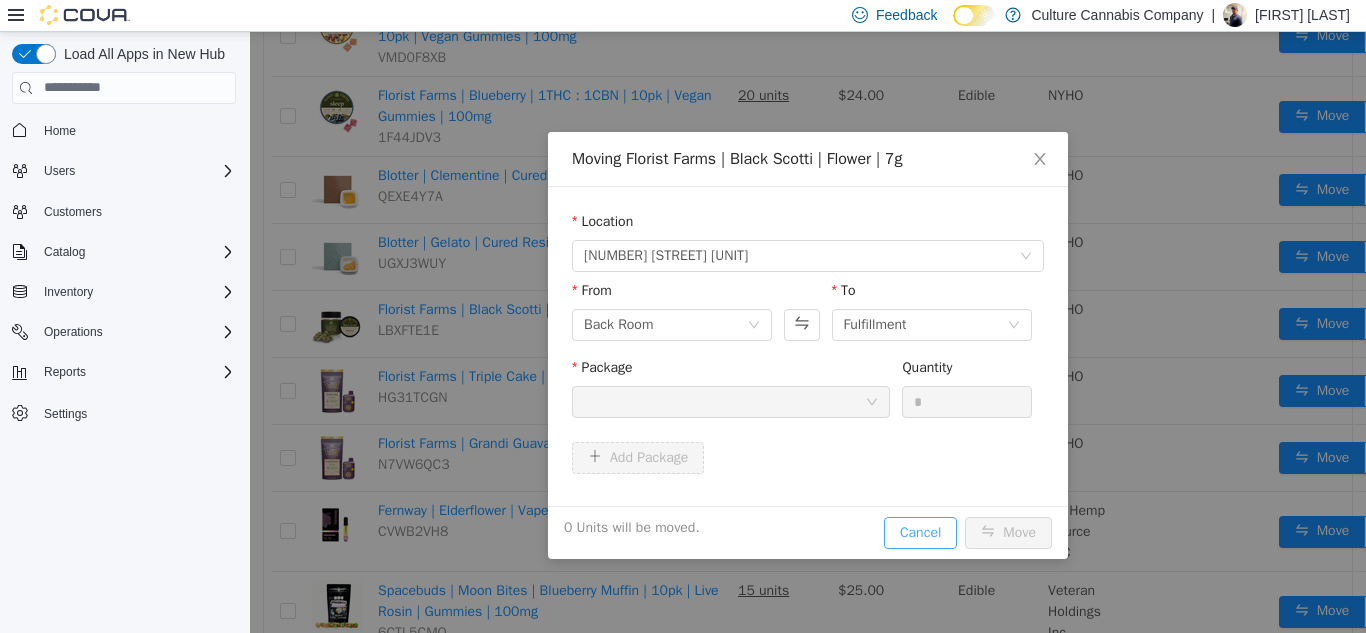 click on "Cancel" at bounding box center [920, 532] 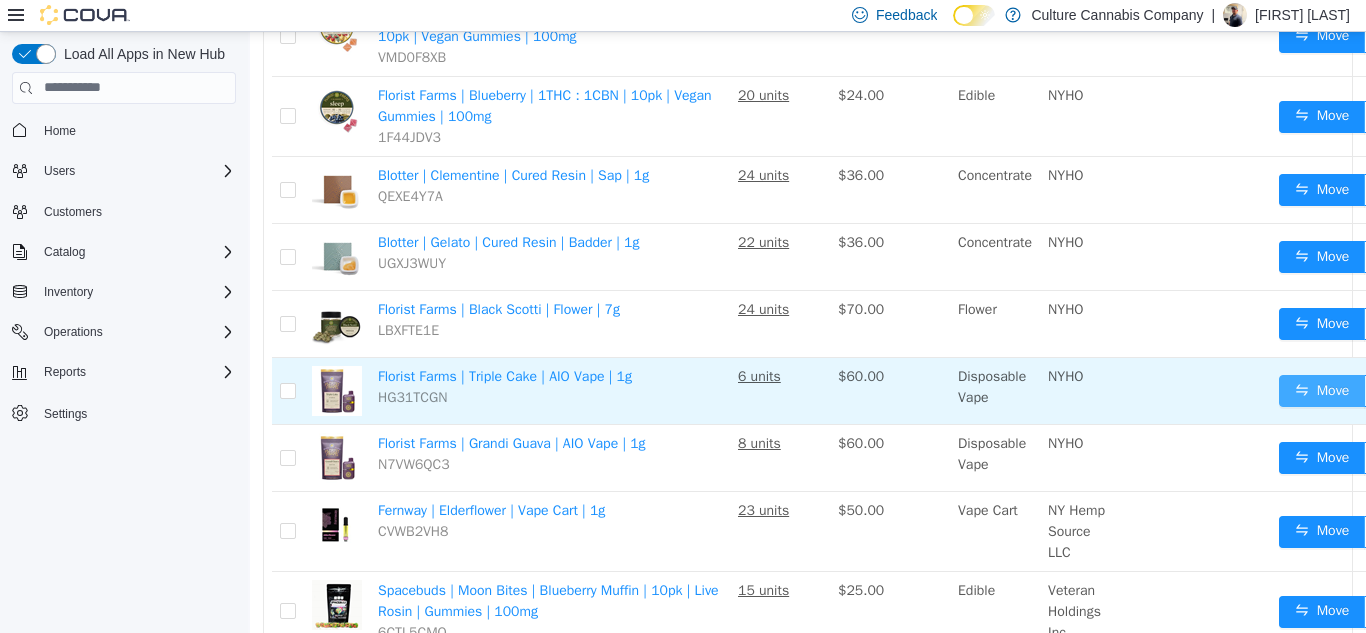 click on "Move" at bounding box center [1322, 390] 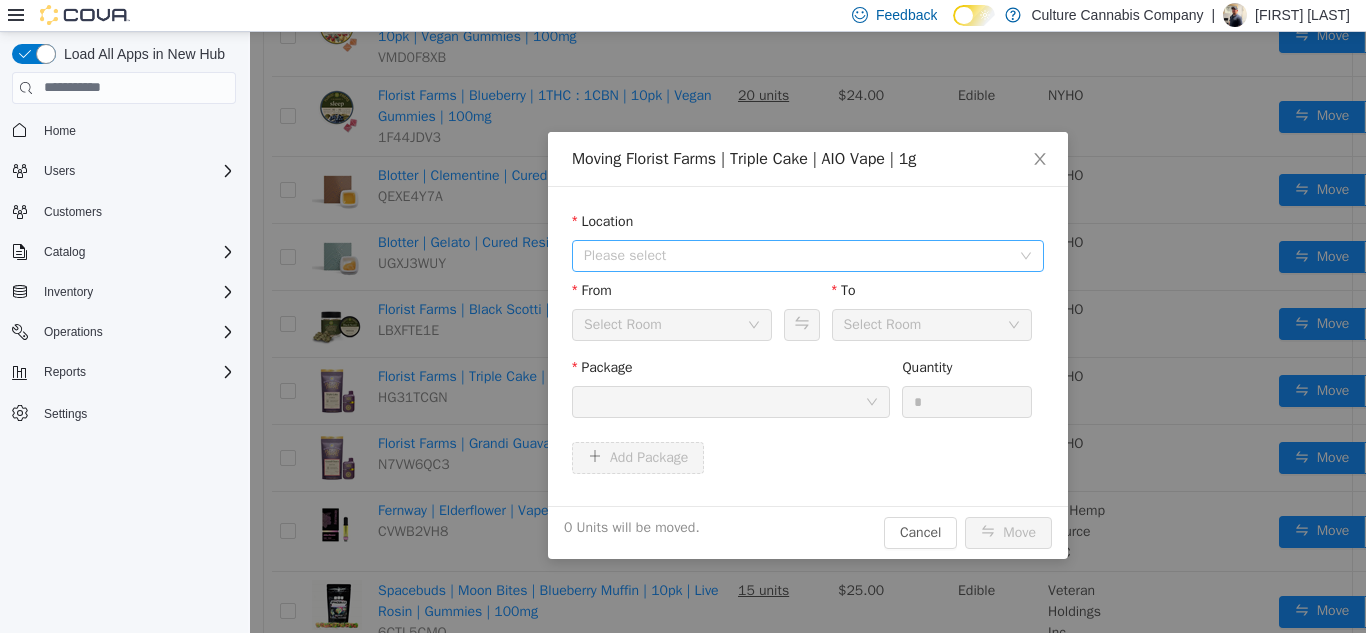 click on "Please select" at bounding box center [797, 255] 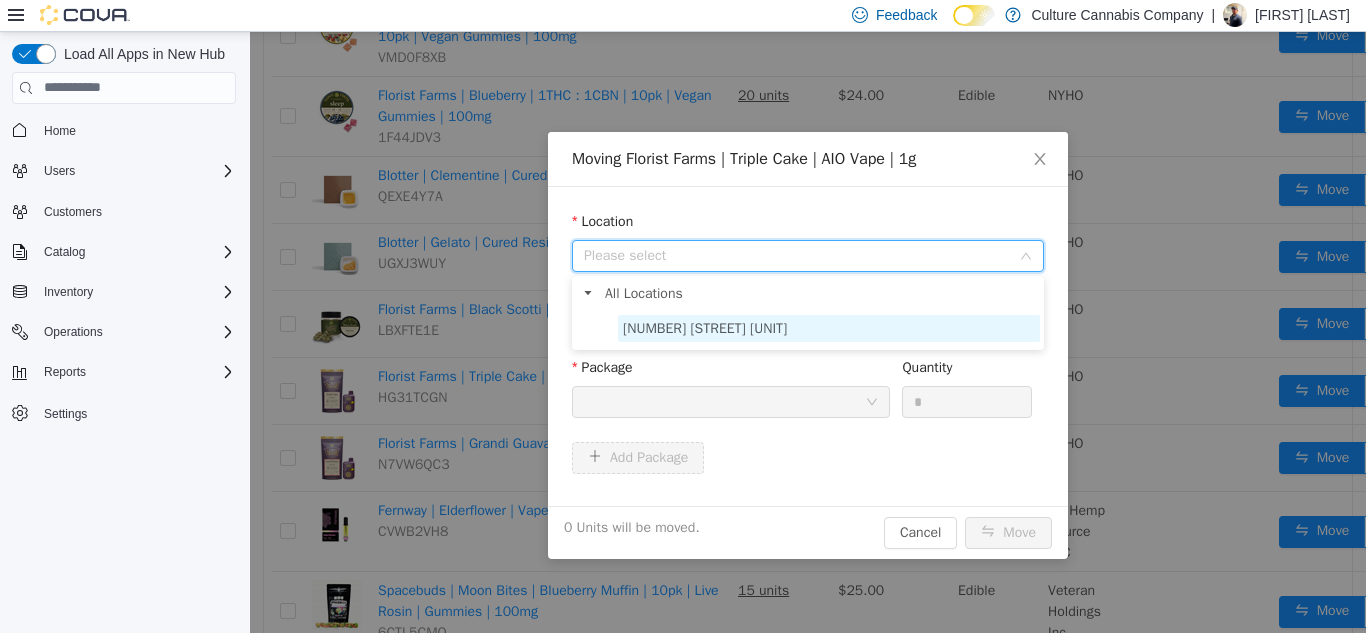 click on "[NUMBER] [STREET] [UNIT]" at bounding box center (829, 327) 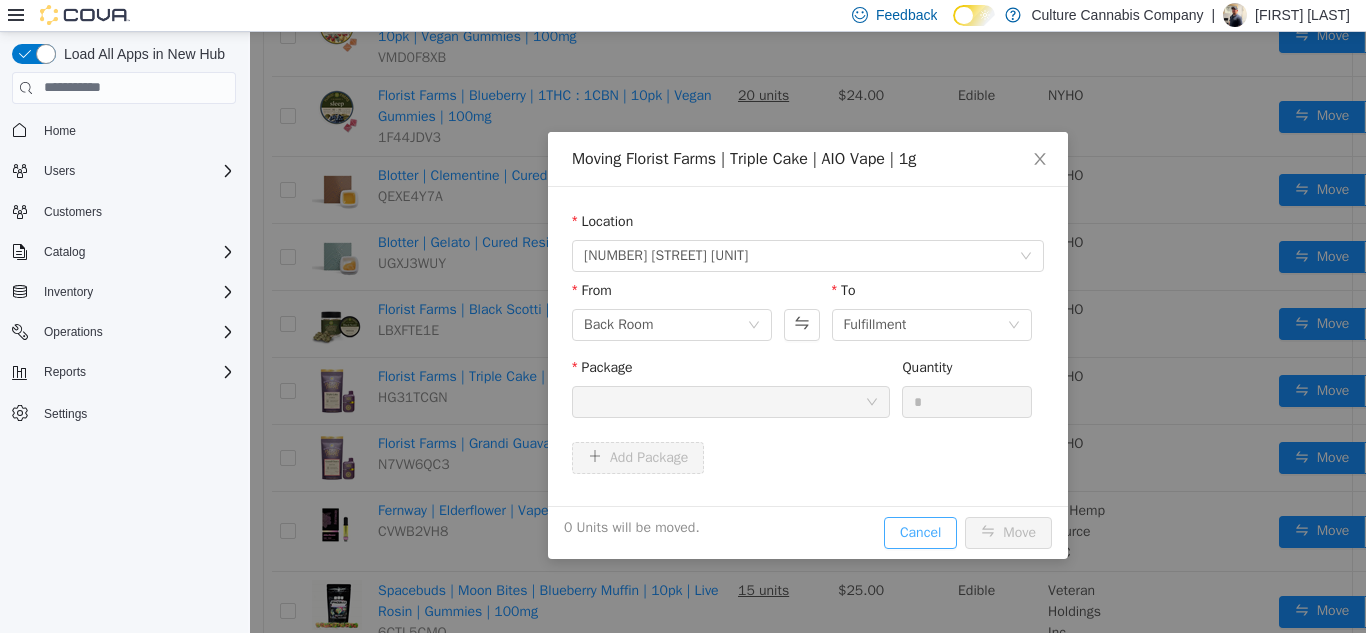 click on "Cancel" at bounding box center (920, 532) 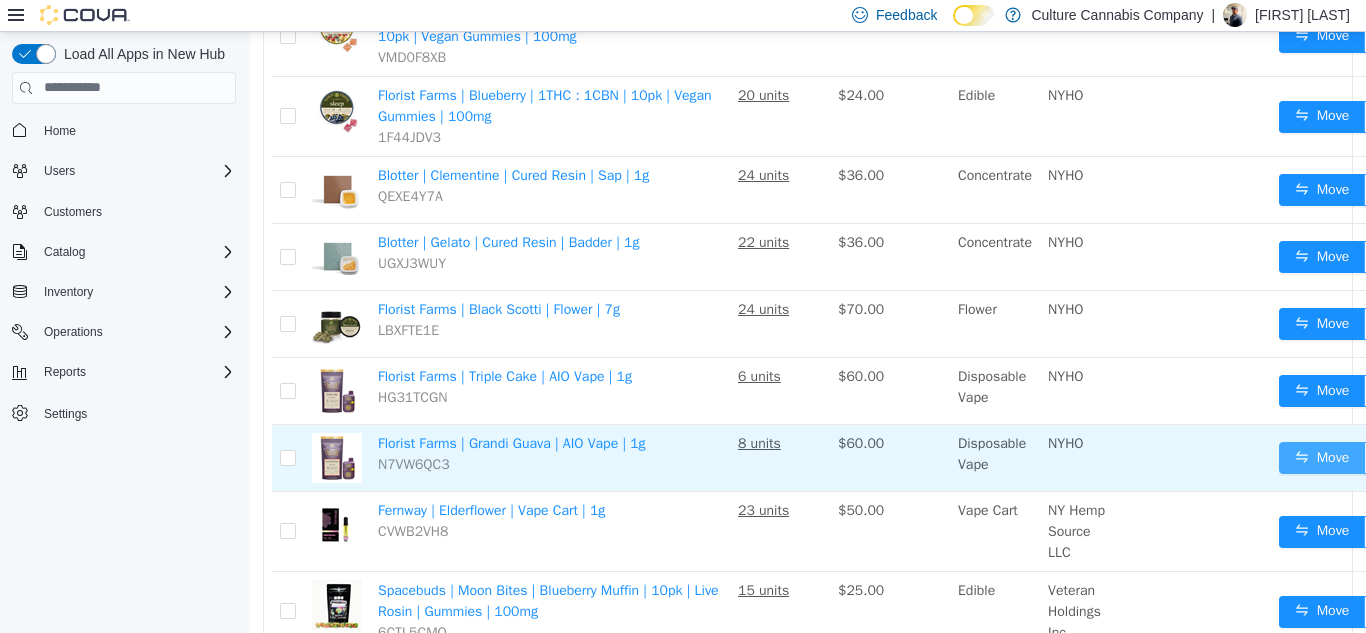 click on "Move" at bounding box center (1322, 457) 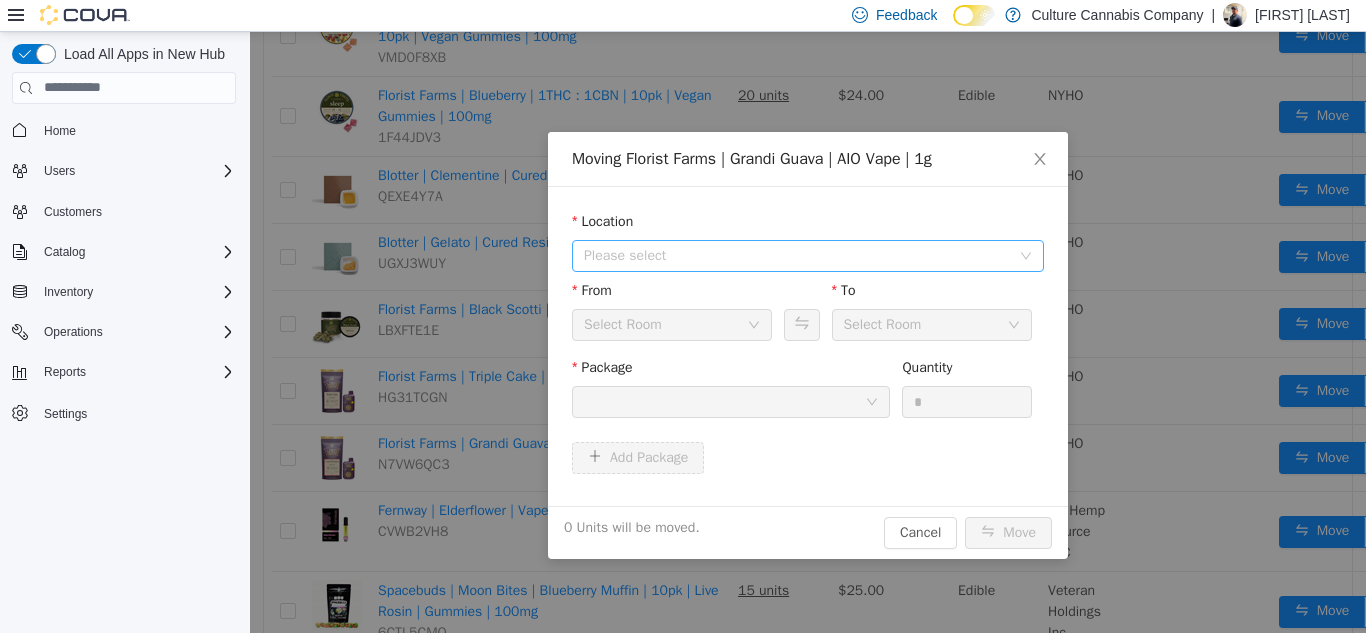 click on "Please select" at bounding box center (797, 255) 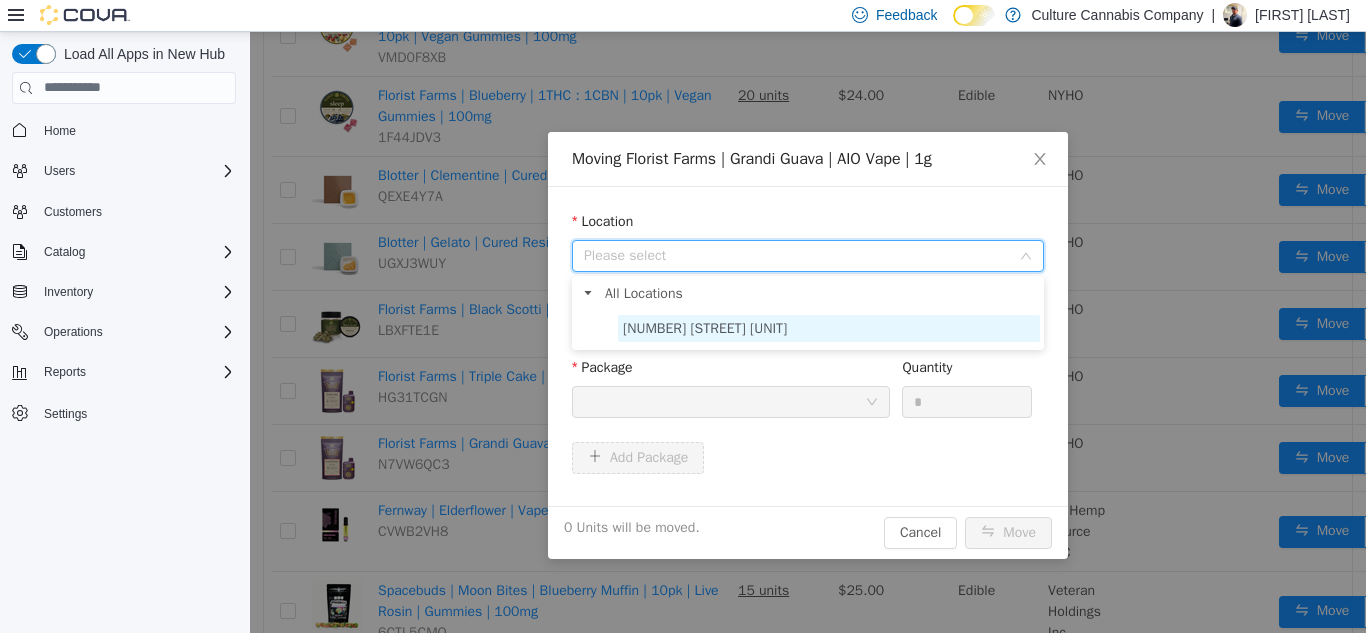 click on "[NUMBER] [STREET] [UNIT]" at bounding box center (829, 327) 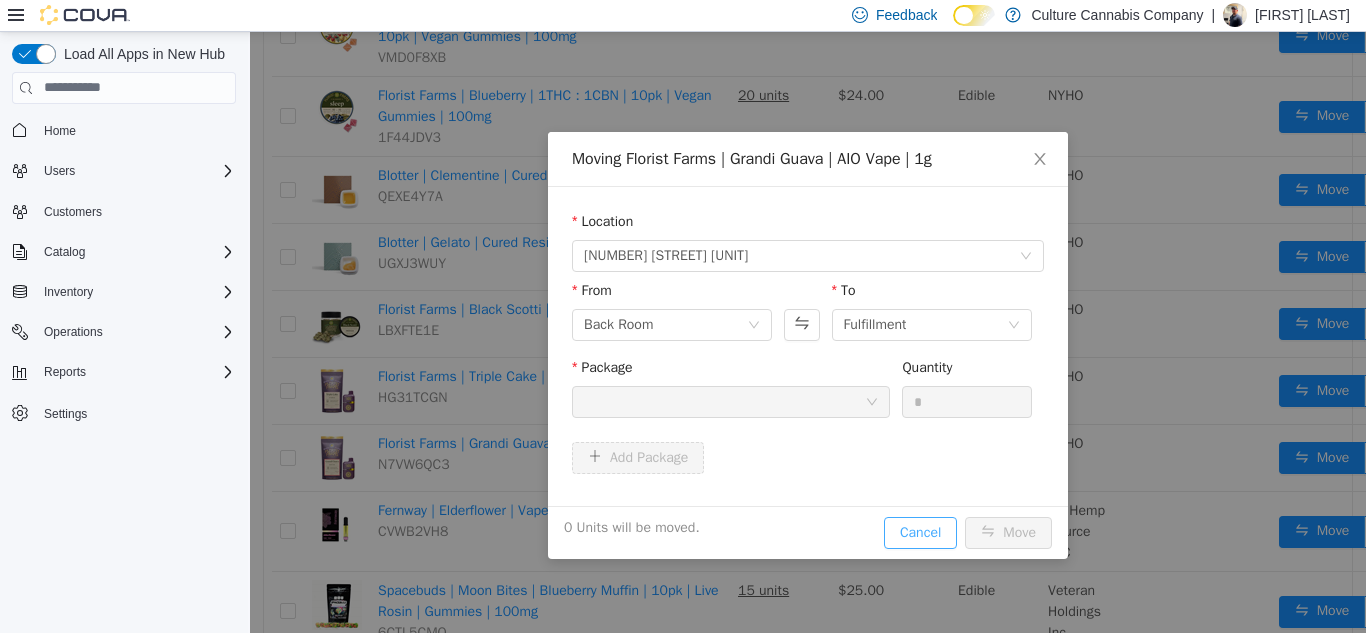 click on "Cancel" at bounding box center (920, 532) 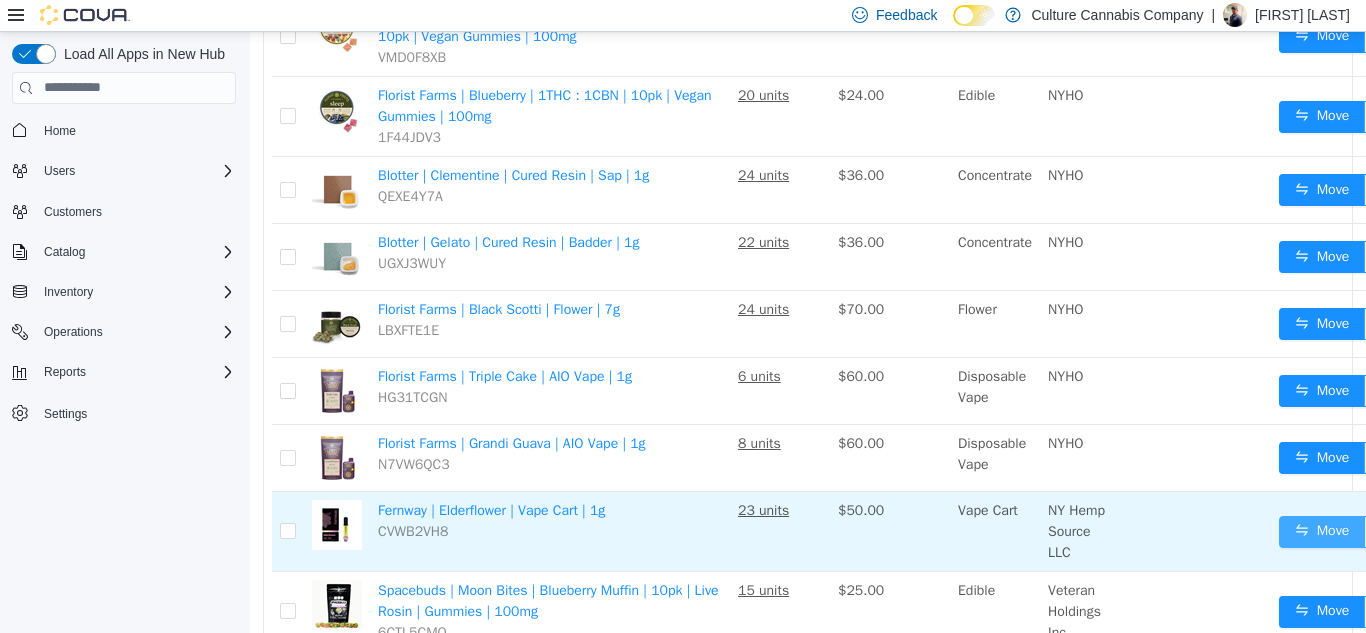 click on "Move" at bounding box center (1322, 531) 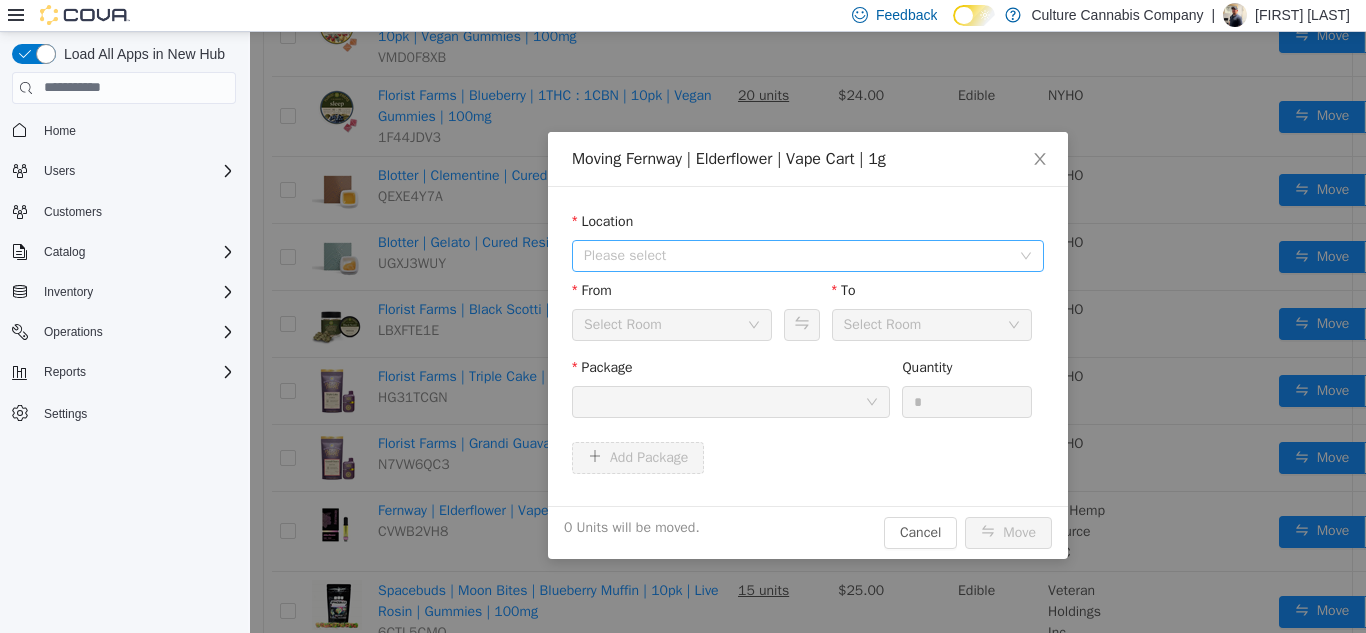 click on "Please select" at bounding box center (797, 255) 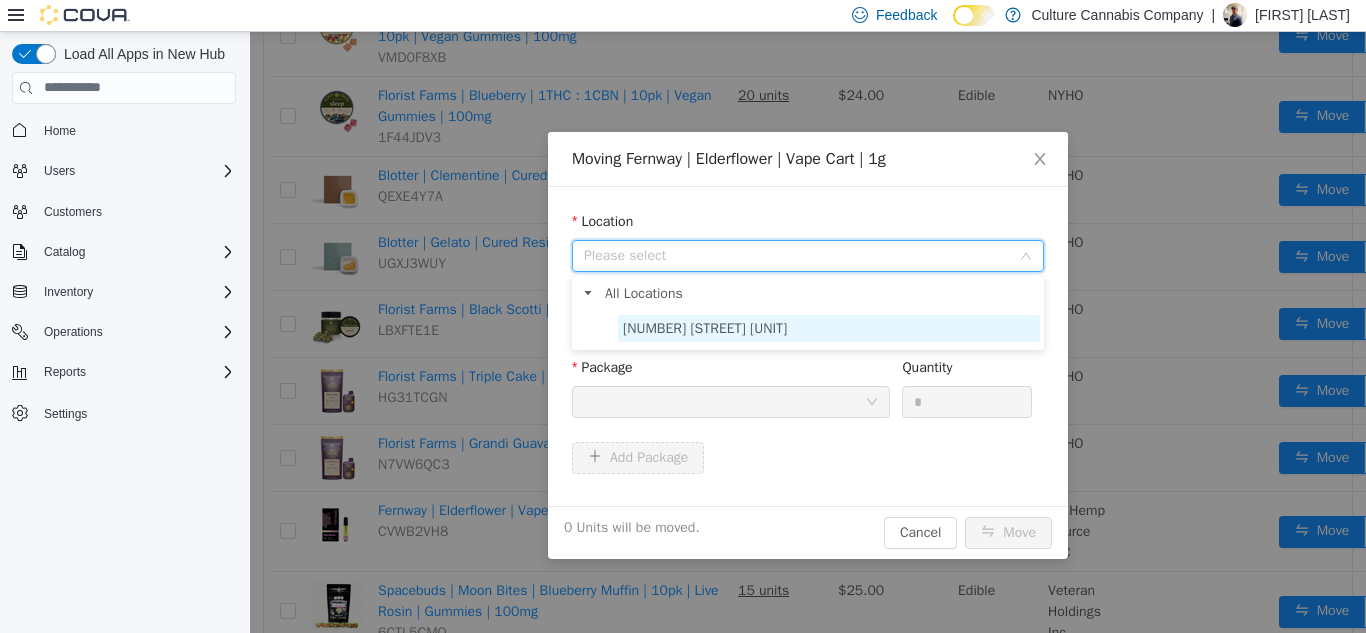 click on "[NUMBER] [STREET] [UNIT]" at bounding box center (705, 327) 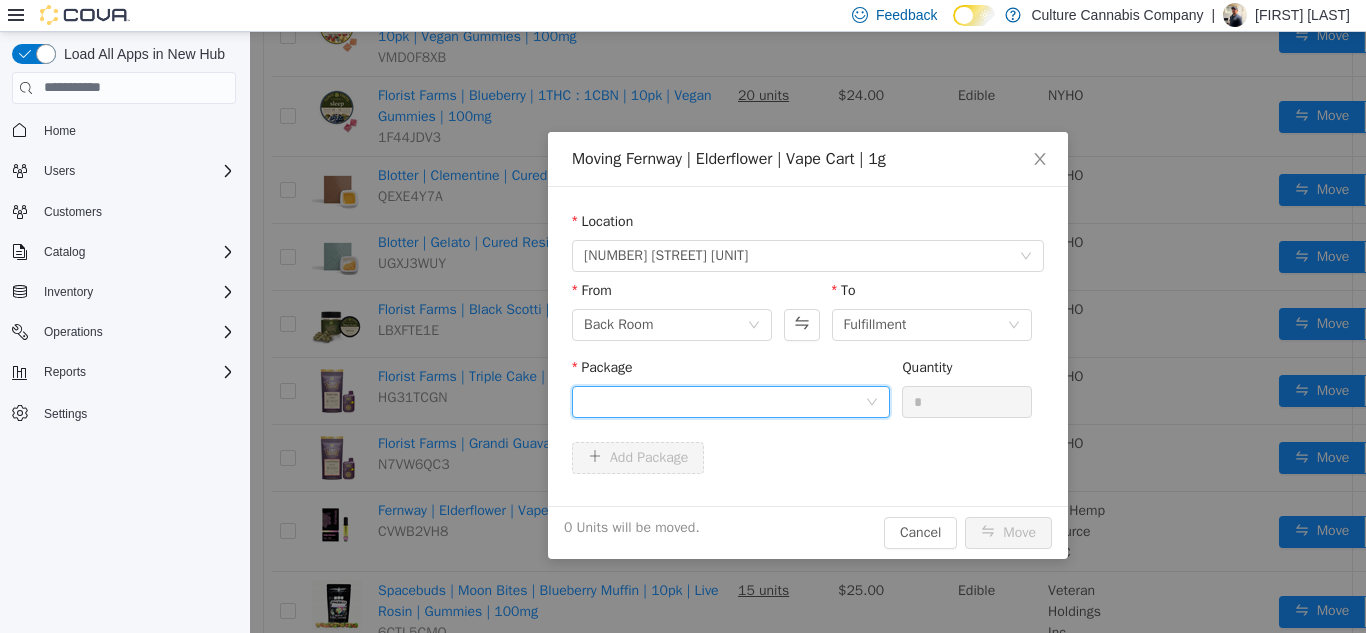 click at bounding box center [724, 401] 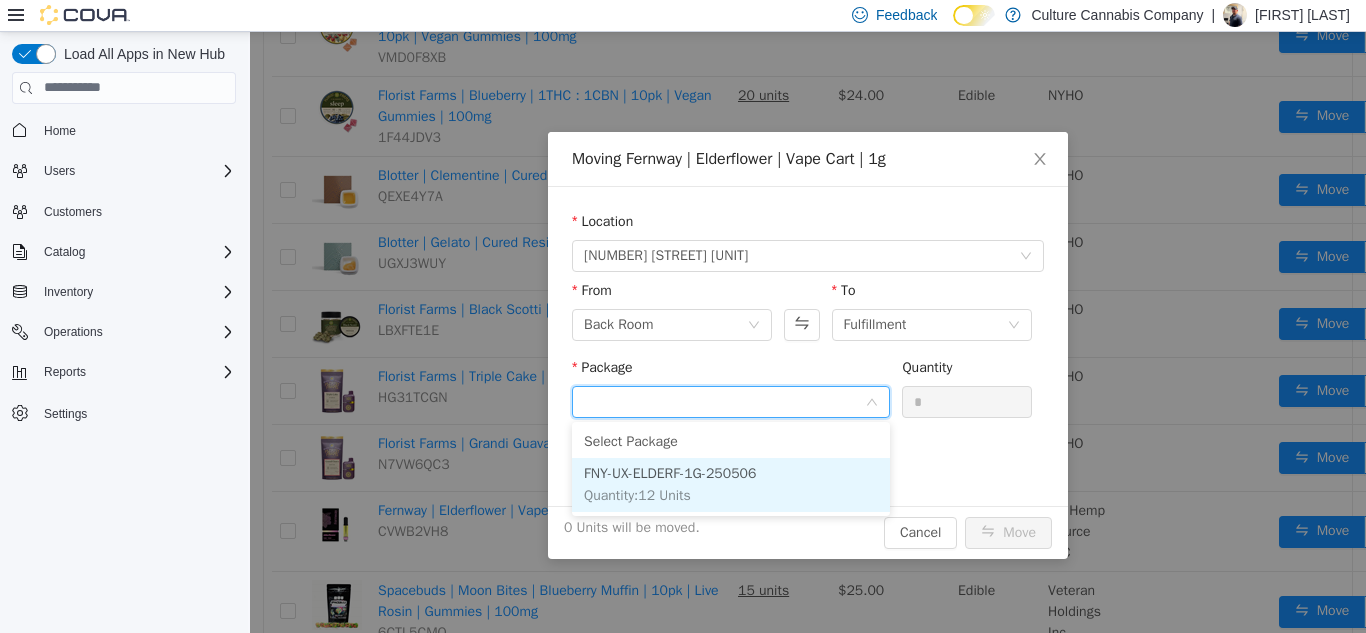 click on "FNY-UX-ELDERF-1G-250506" at bounding box center [670, 472] 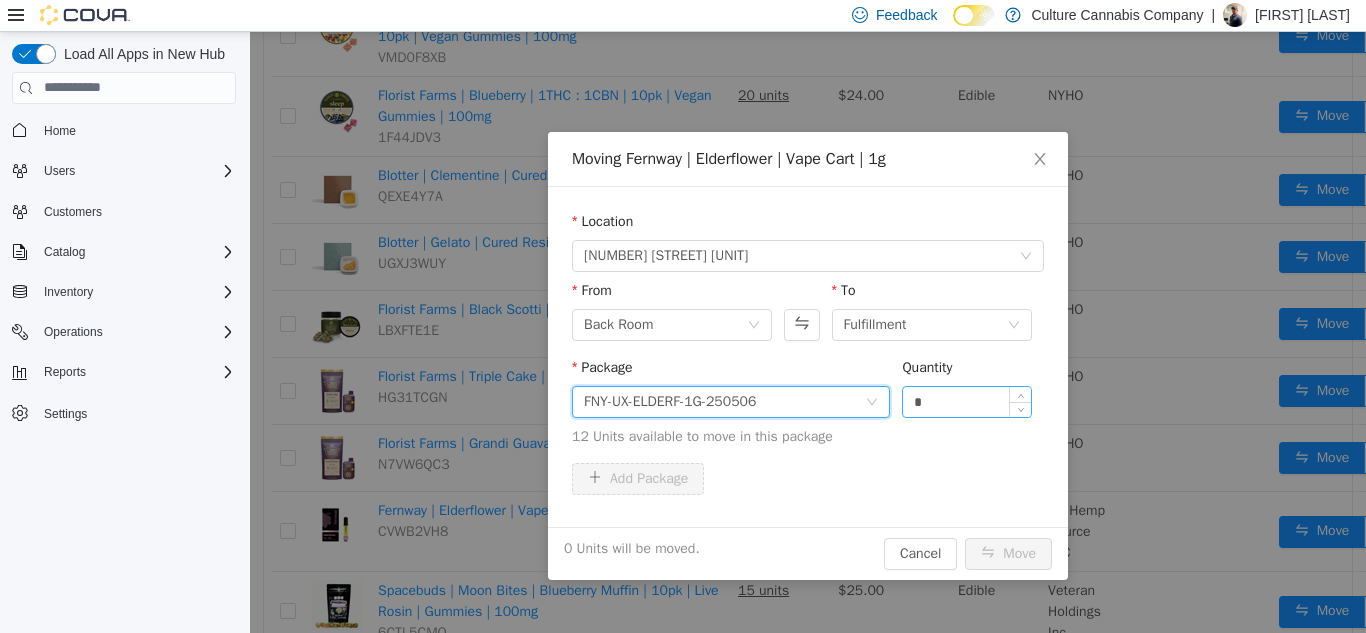 click on "*" at bounding box center [967, 401] 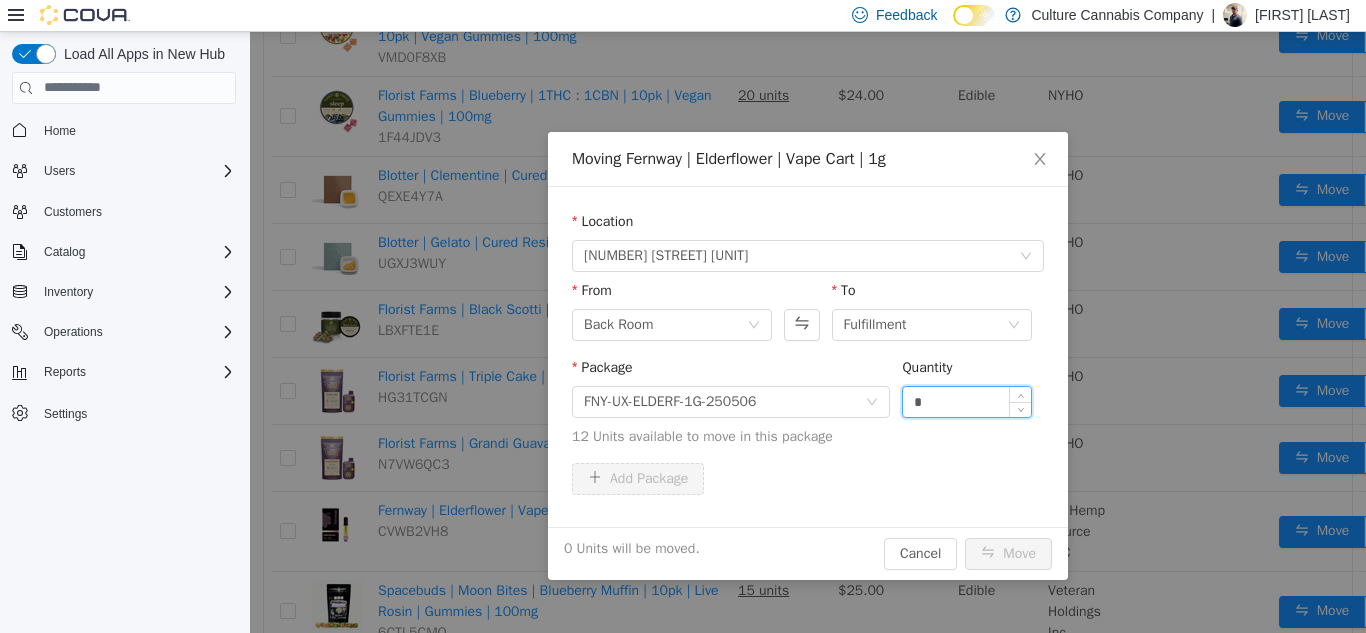click on "*" at bounding box center (967, 401) 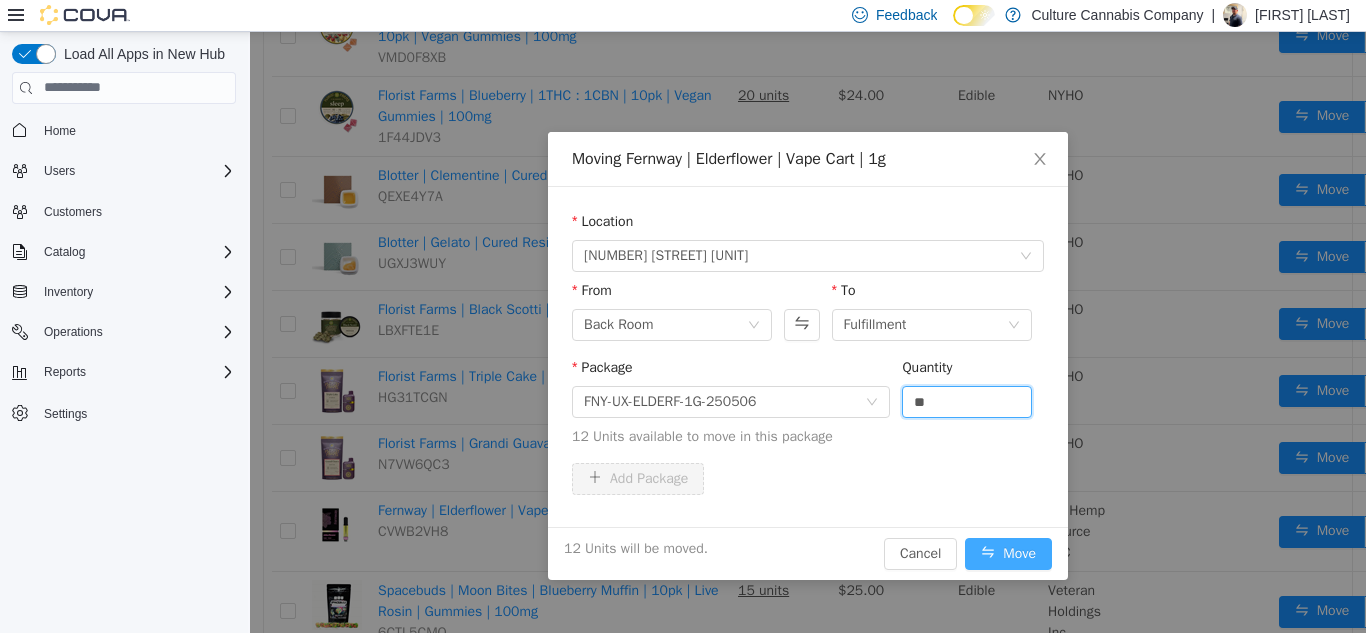 type on "**" 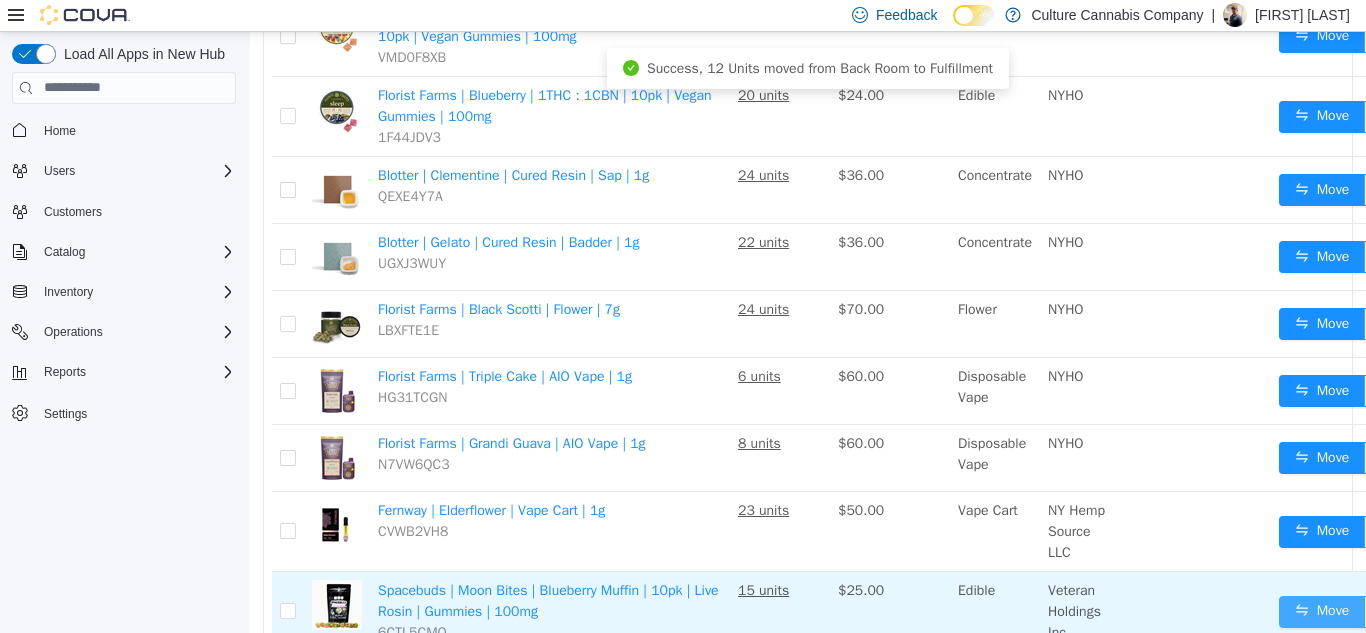 click on "Move" at bounding box center [1322, 611] 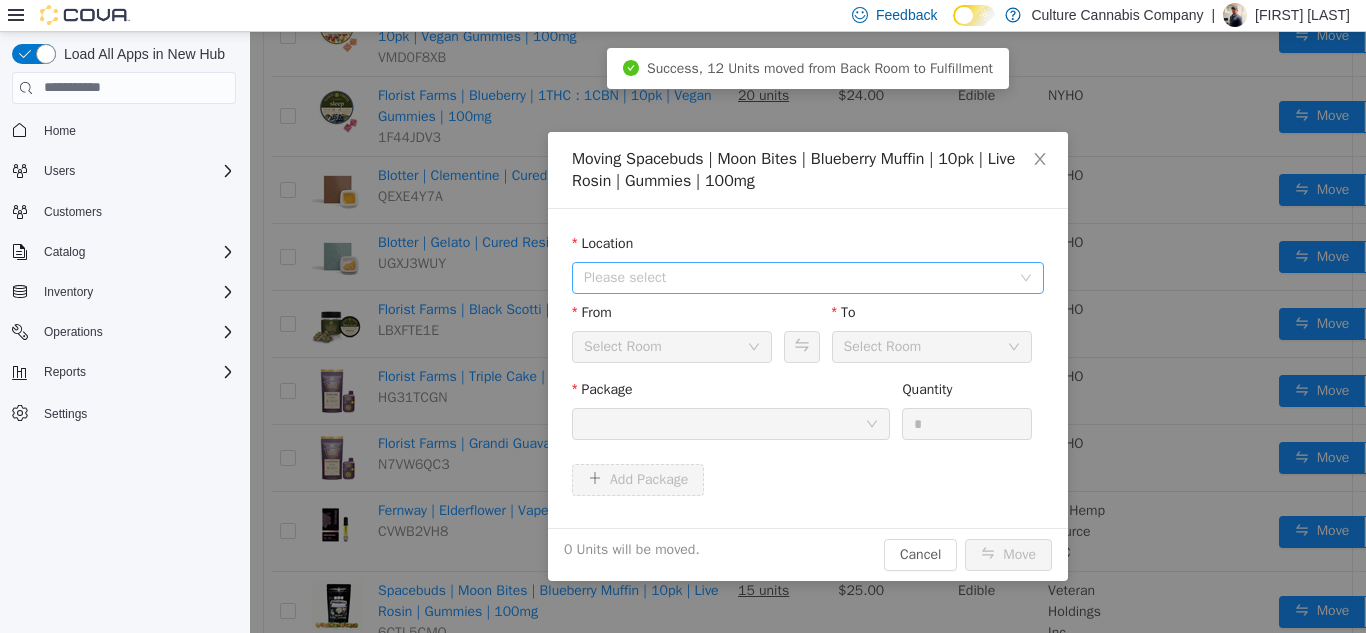 click on "Please select" at bounding box center [797, 277] 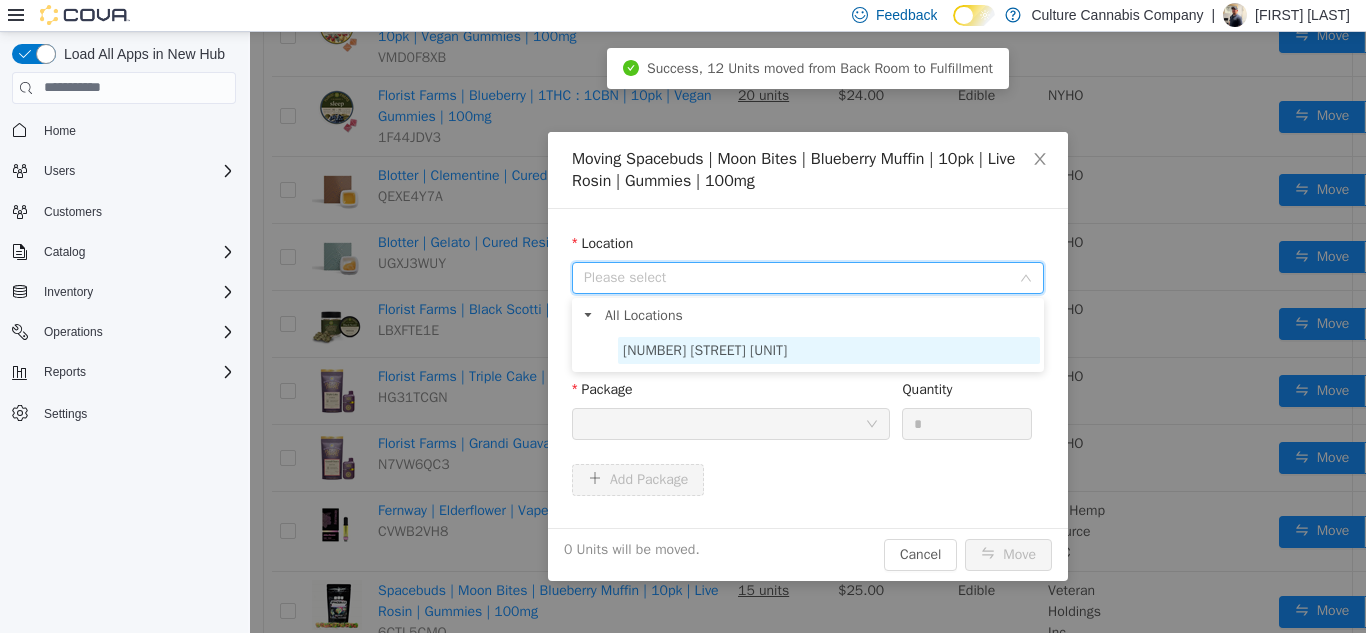 click on "[NUMBER] [STREET] [UNIT]" at bounding box center (705, 349) 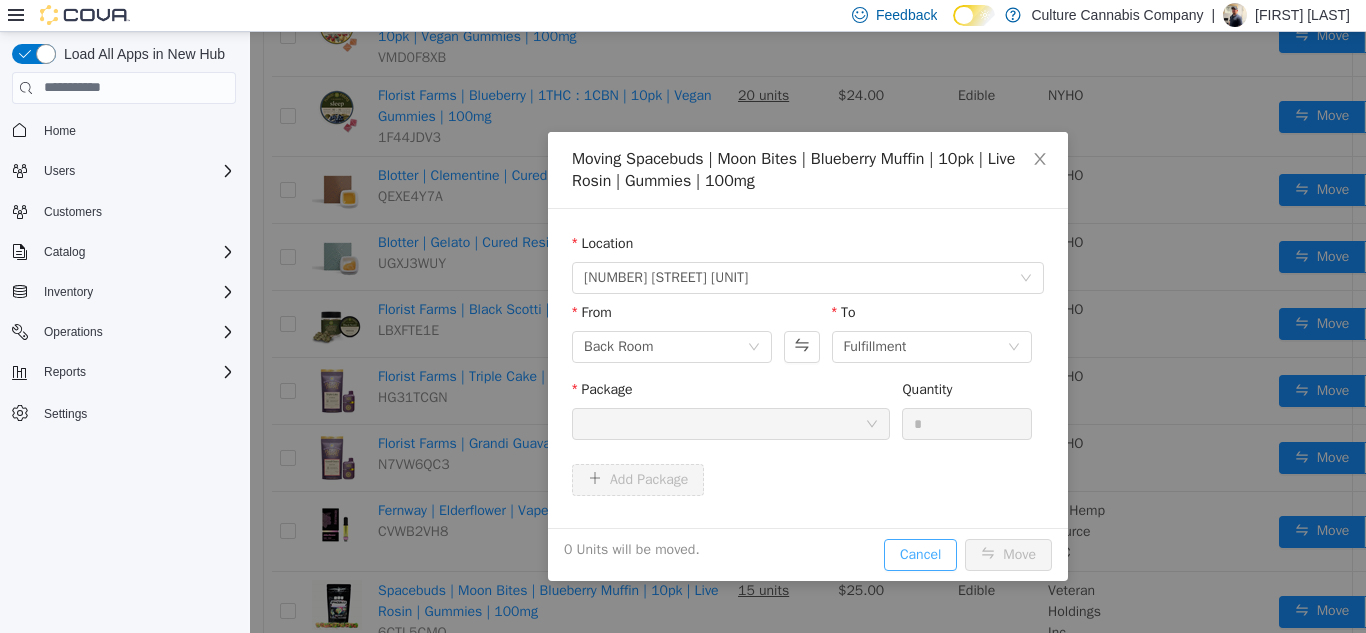 click on "Cancel" at bounding box center [920, 554] 